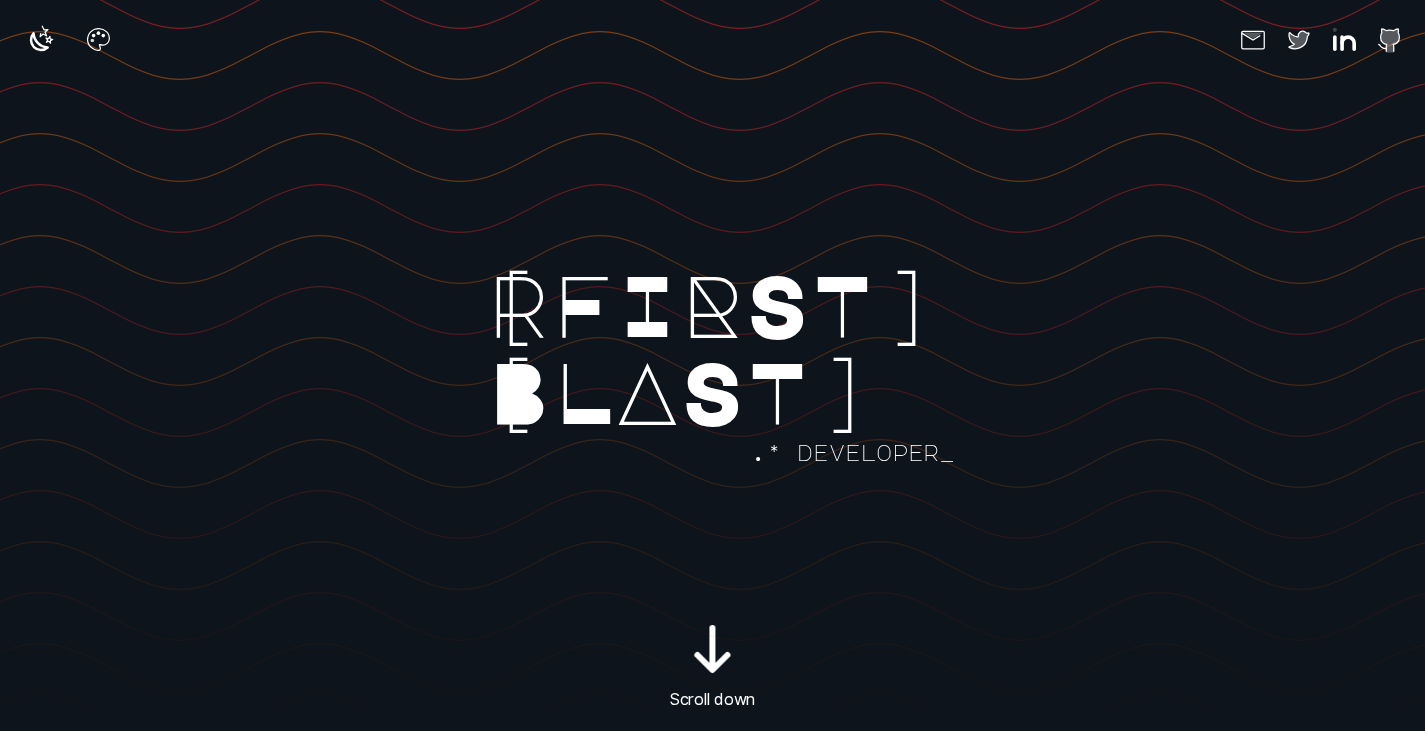 scroll, scrollTop: 0, scrollLeft: 0, axis: both 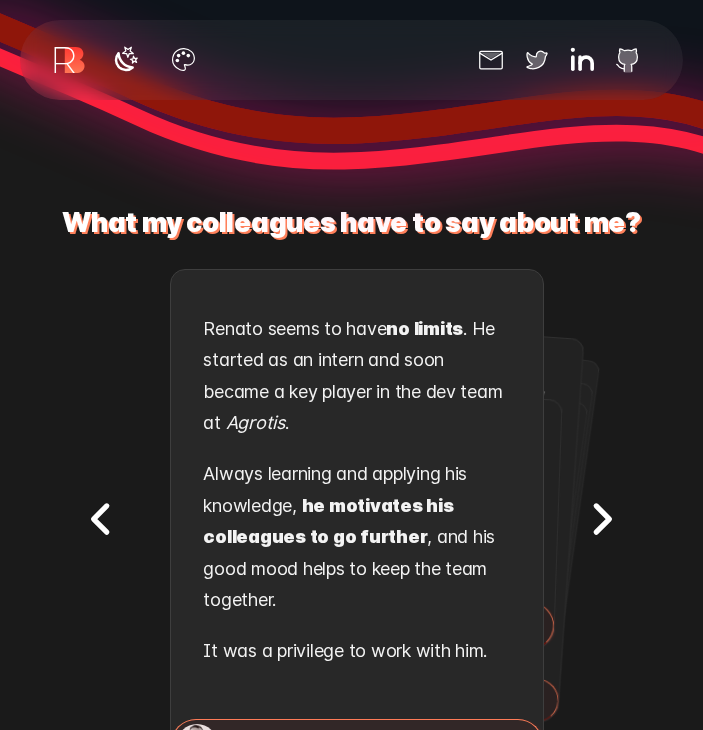 click at bounding box center (601, 519) 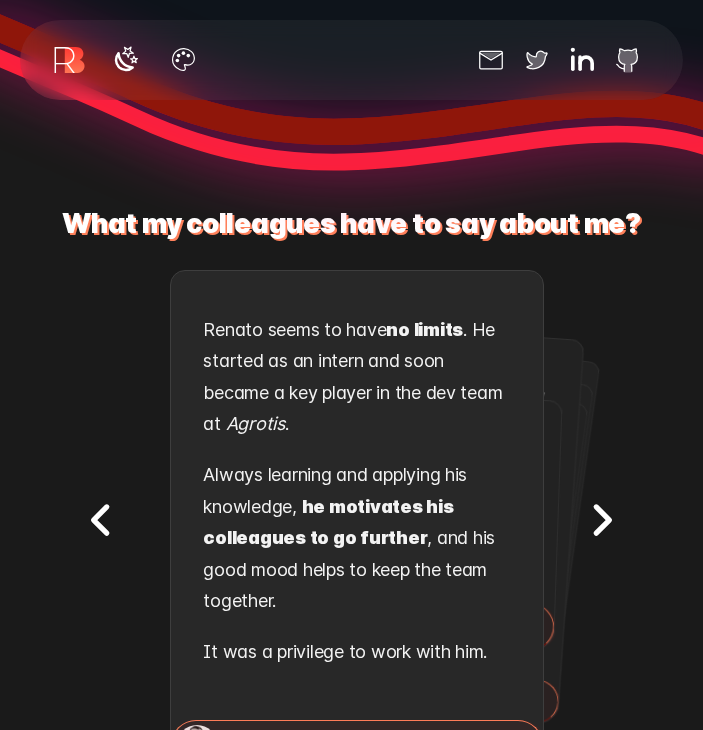 scroll, scrollTop: 2244, scrollLeft: 0, axis: vertical 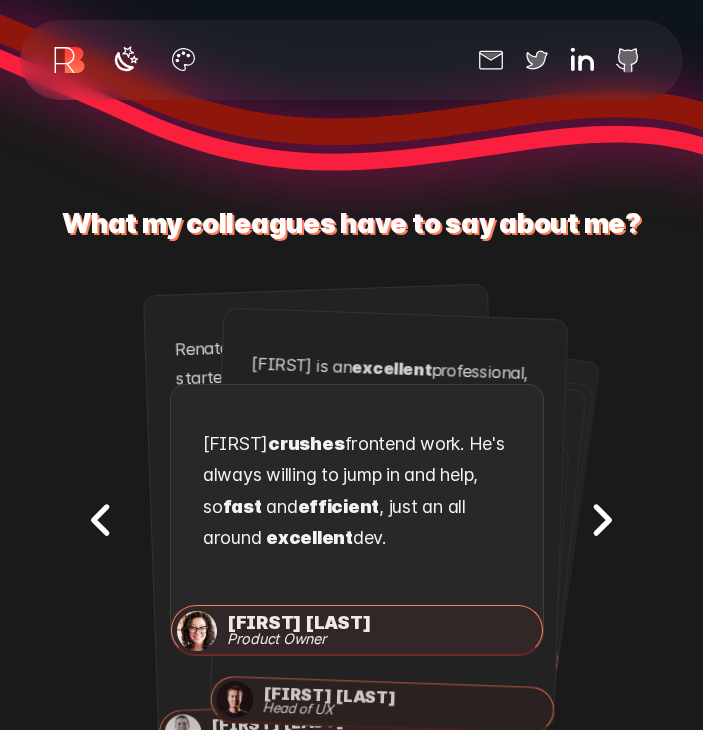click at bounding box center (601, 520) 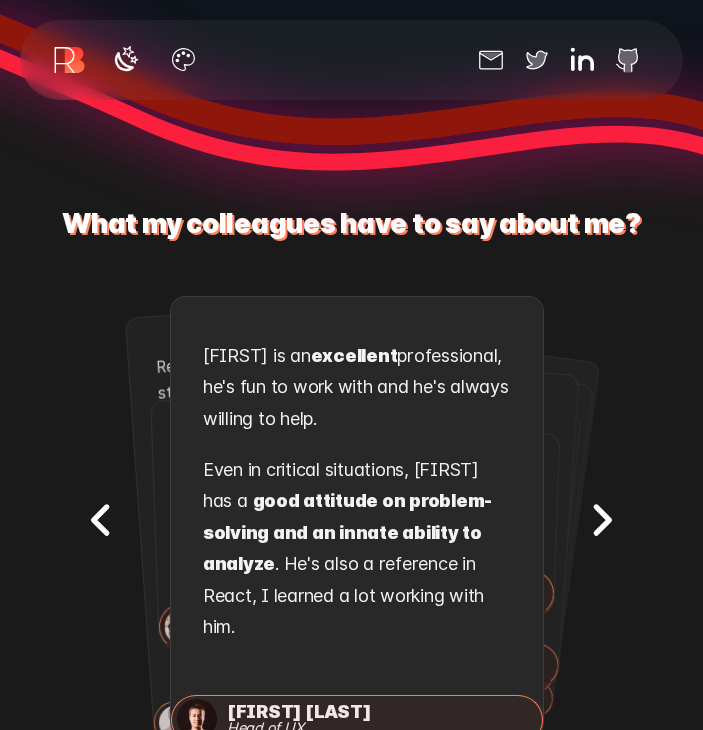 click at bounding box center (601, 520) 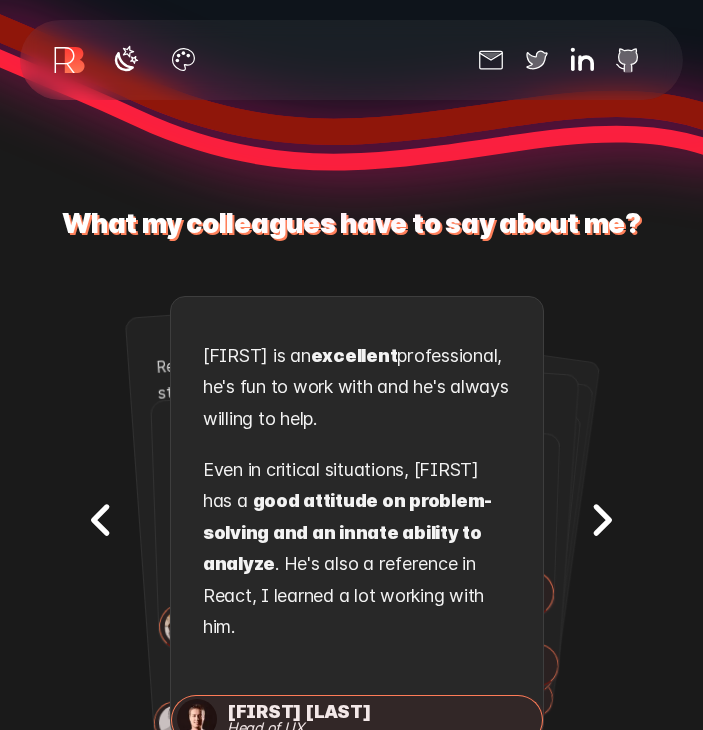 click at bounding box center [601, 520] 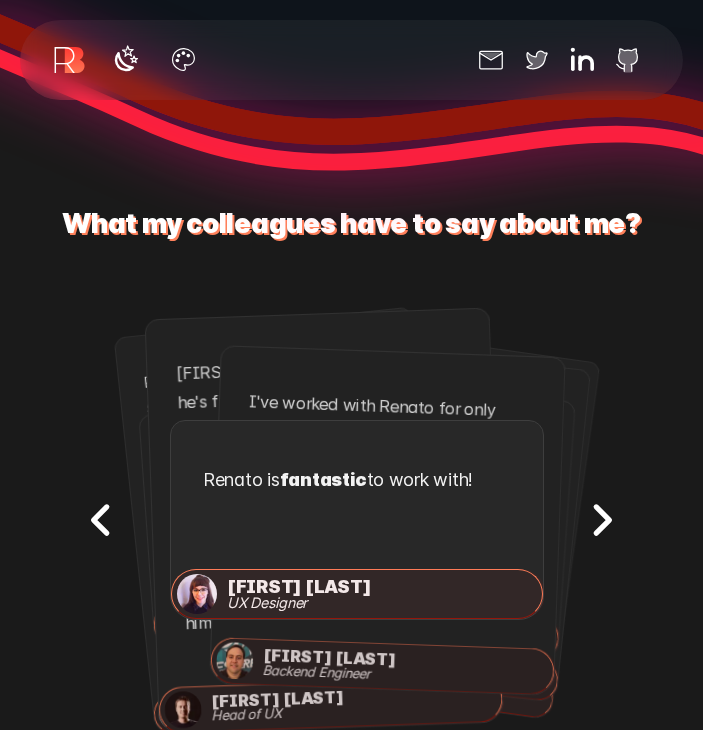 click at bounding box center [601, 520] 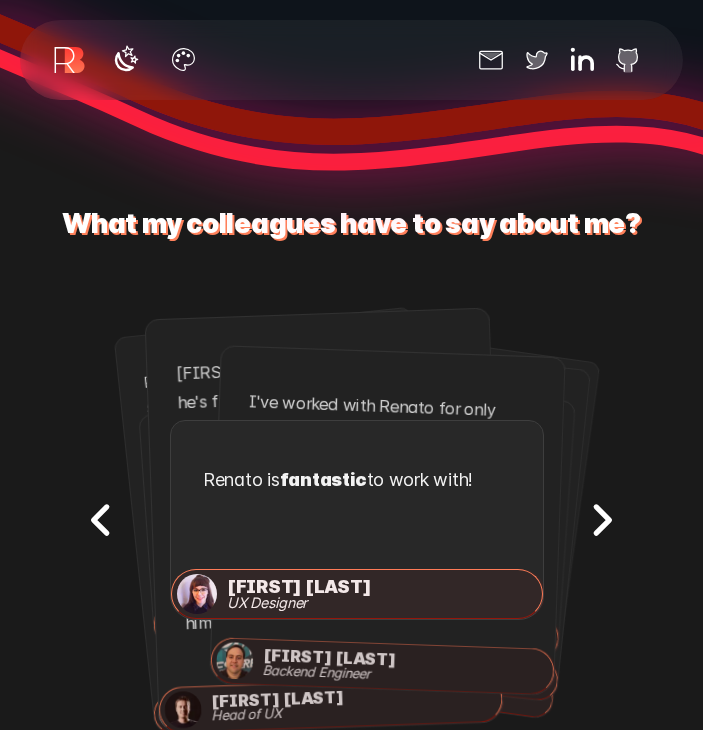click at bounding box center (601, 520) 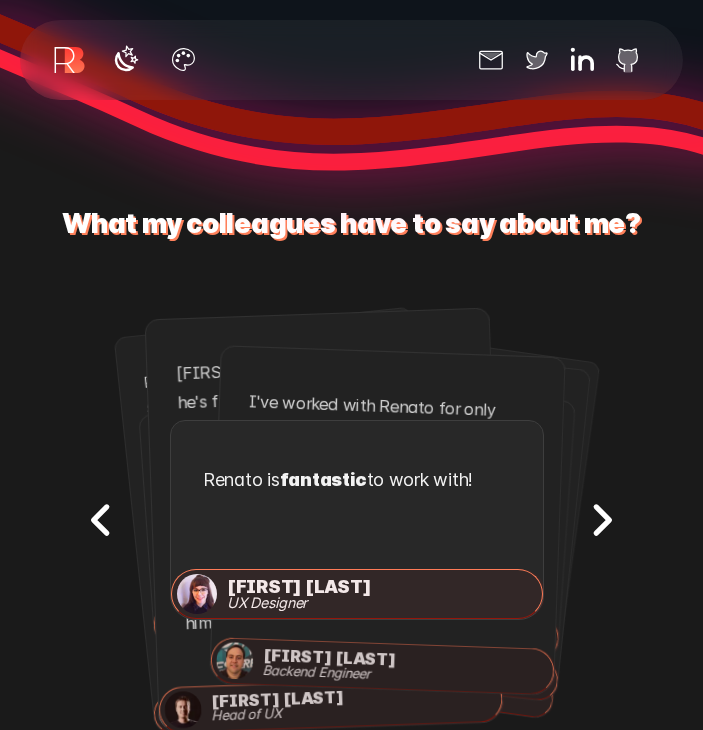 click at bounding box center [601, 520] 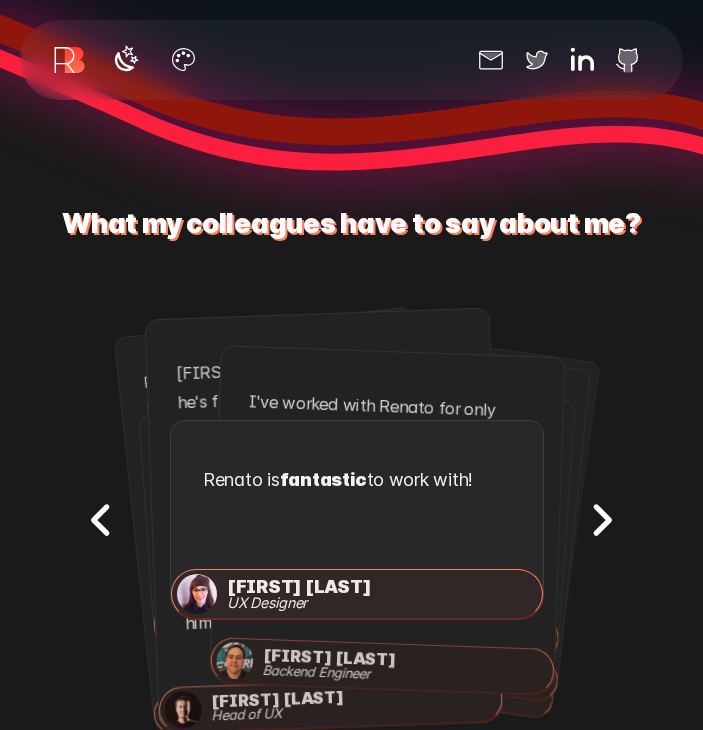 click at bounding box center [601, 520] 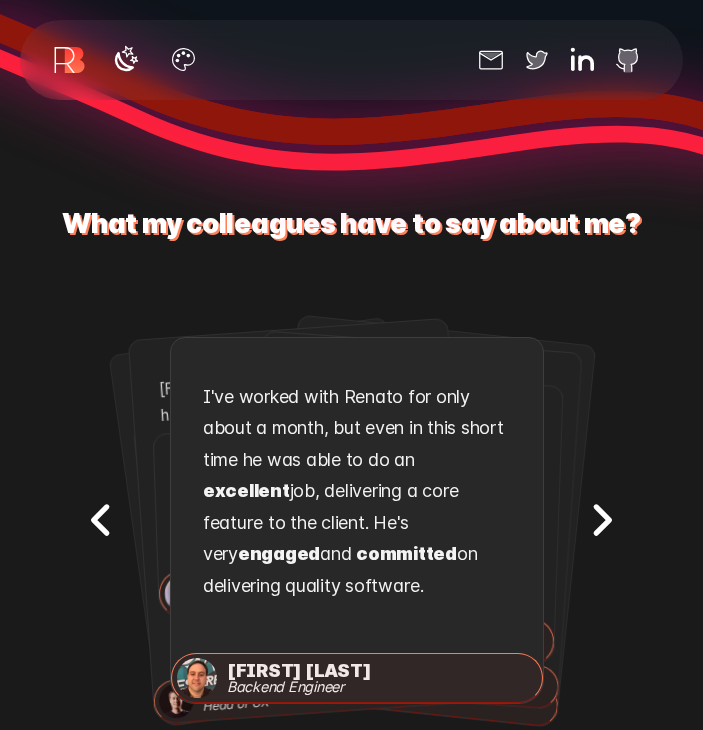 click at bounding box center [601, 520] 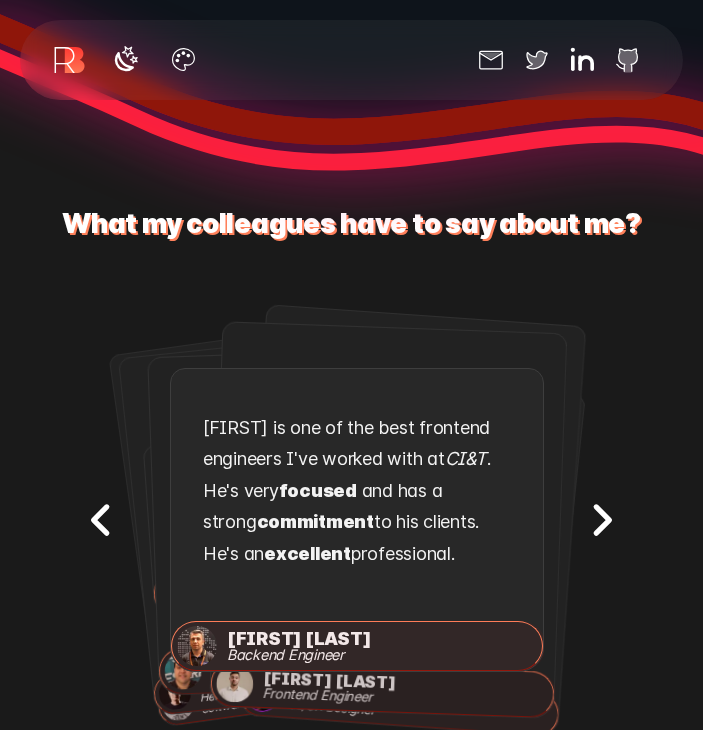 click at bounding box center (601, 520) 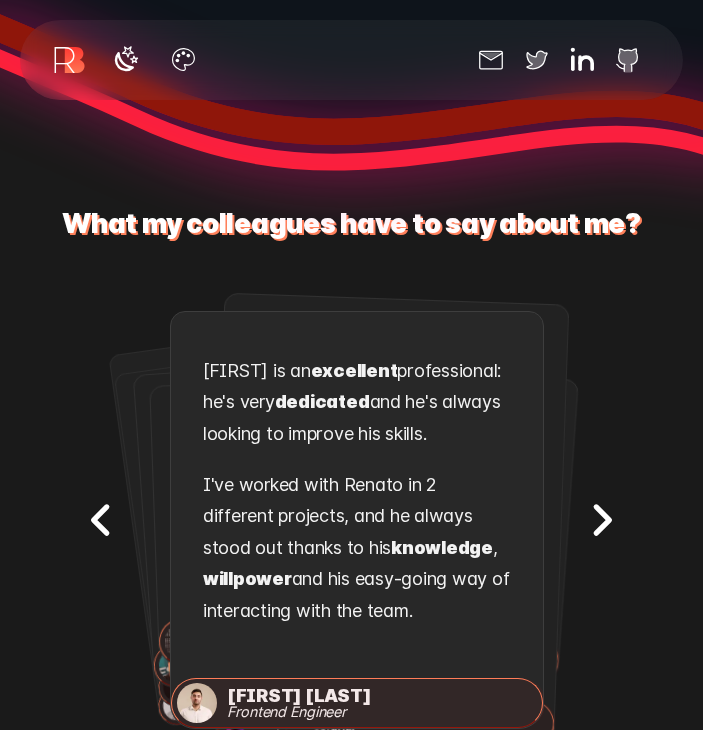 click at bounding box center (601, 520) 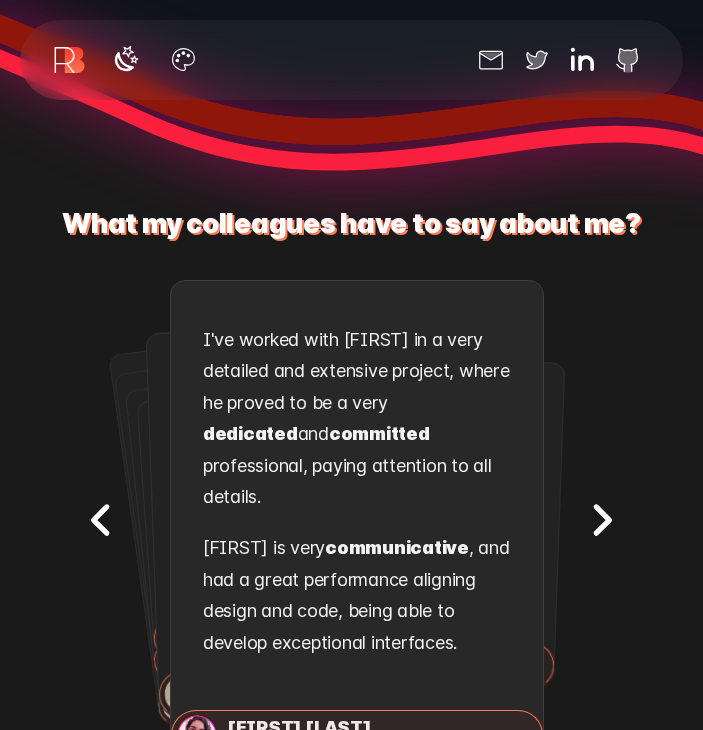 click at bounding box center (601, 520) 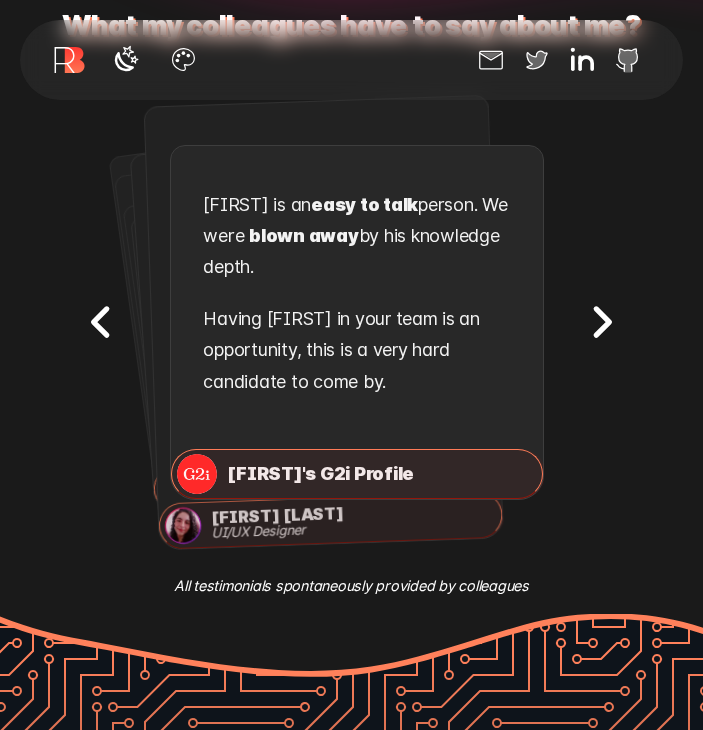 scroll, scrollTop: 2440, scrollLeft: 0, axis: vertical 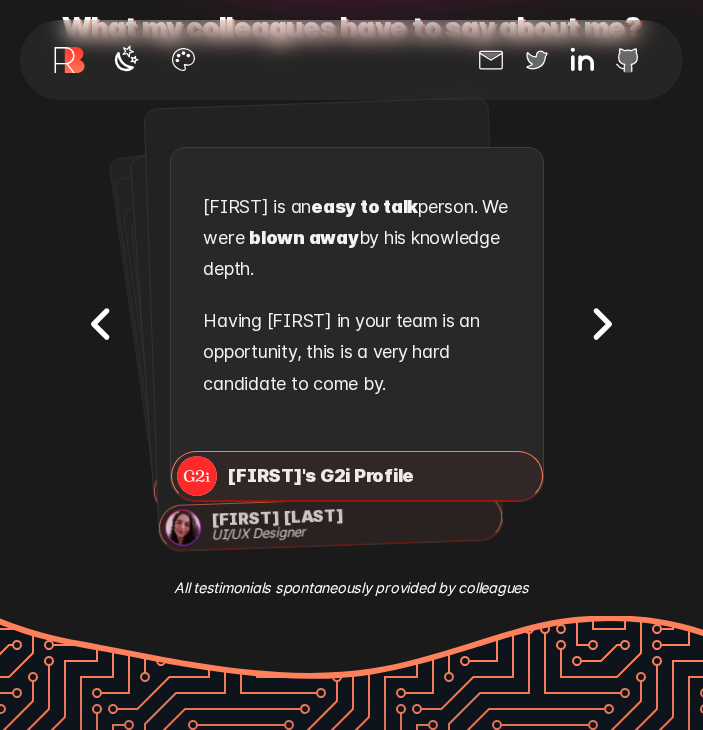 click at bounding box center [602, 324] 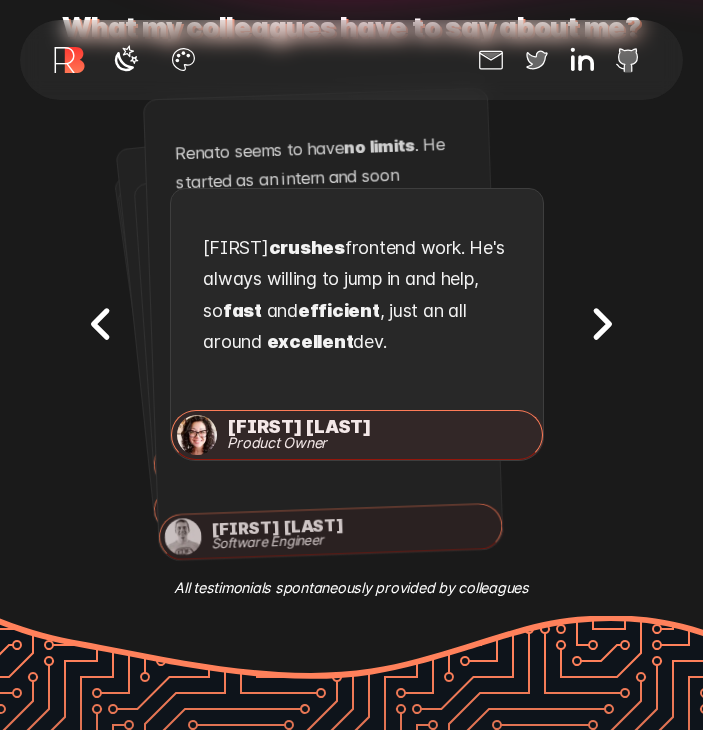 click at bounding box center [601, 324] 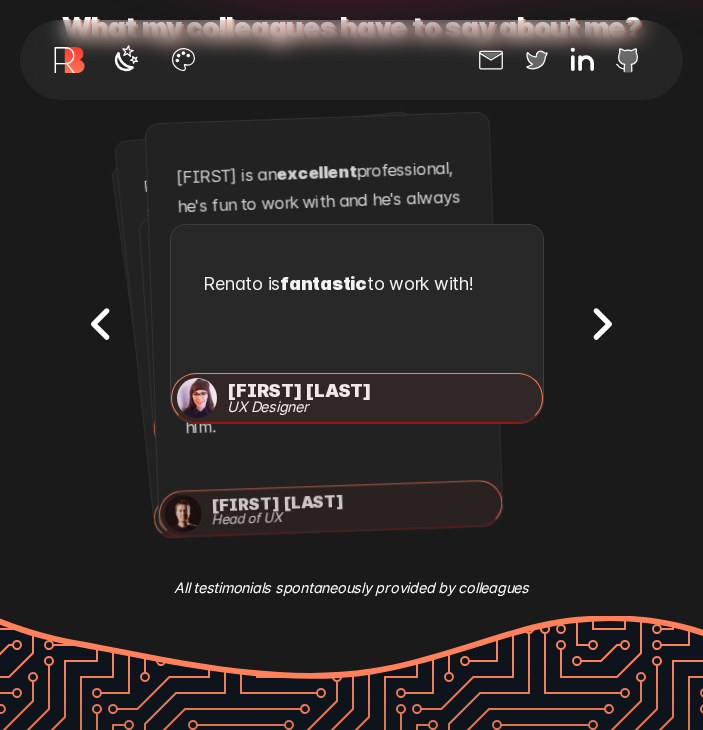 click at bounding box center [601, 324] 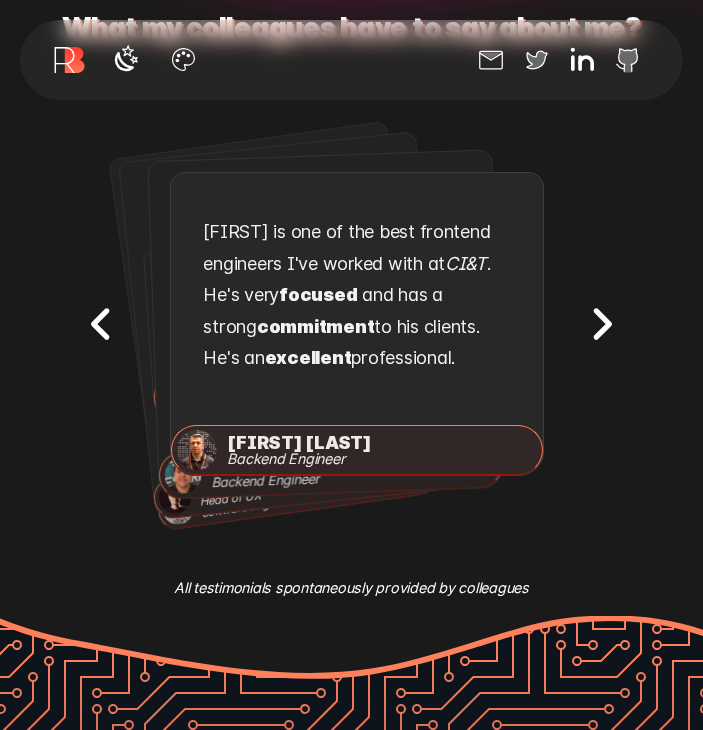 click at bounding box center (601, 324) 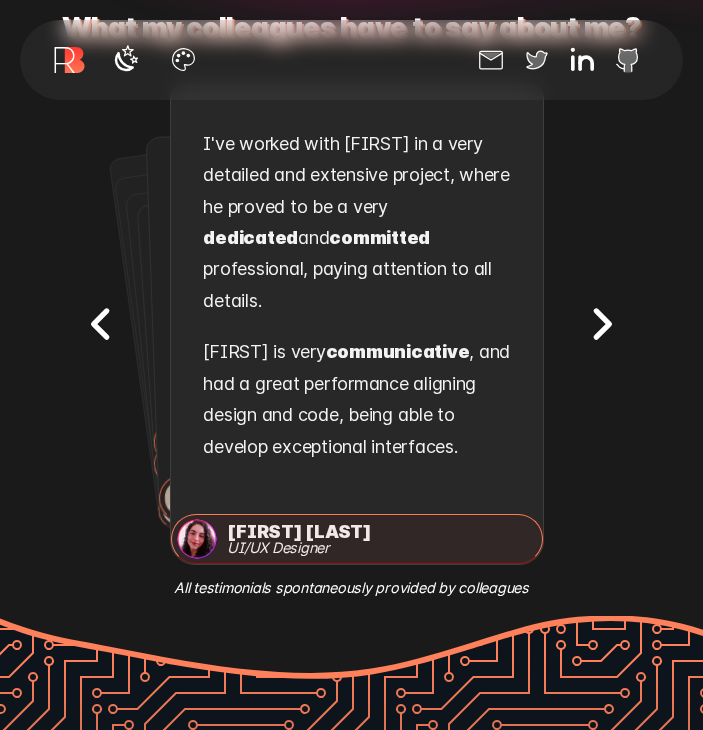 click at bounding box center (601, 324) 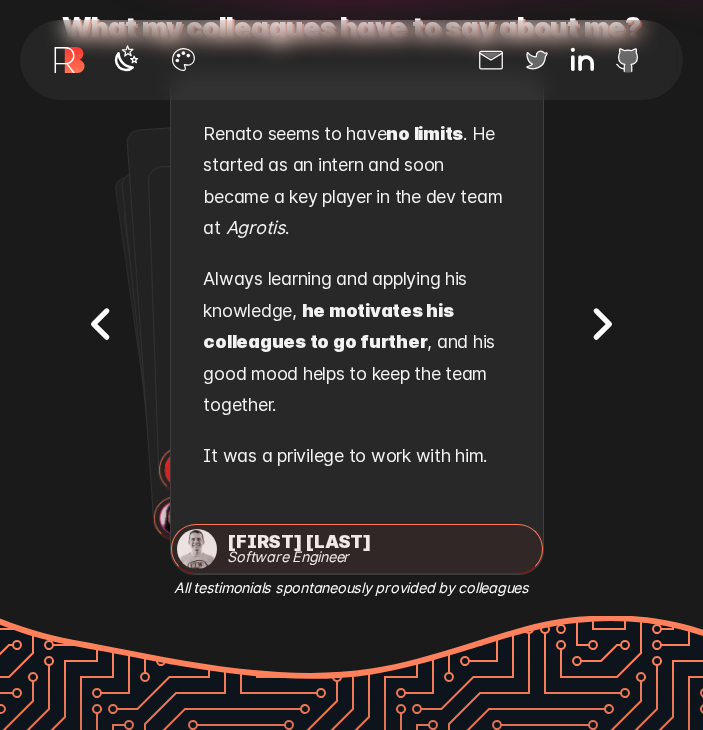 click at bounding box center (601, 324) 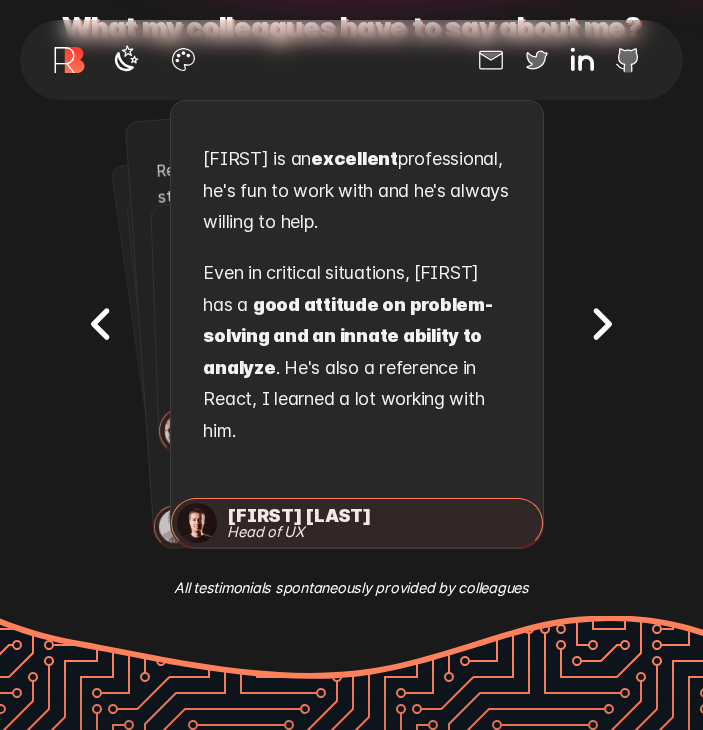 click at bounding box center (601, 324) 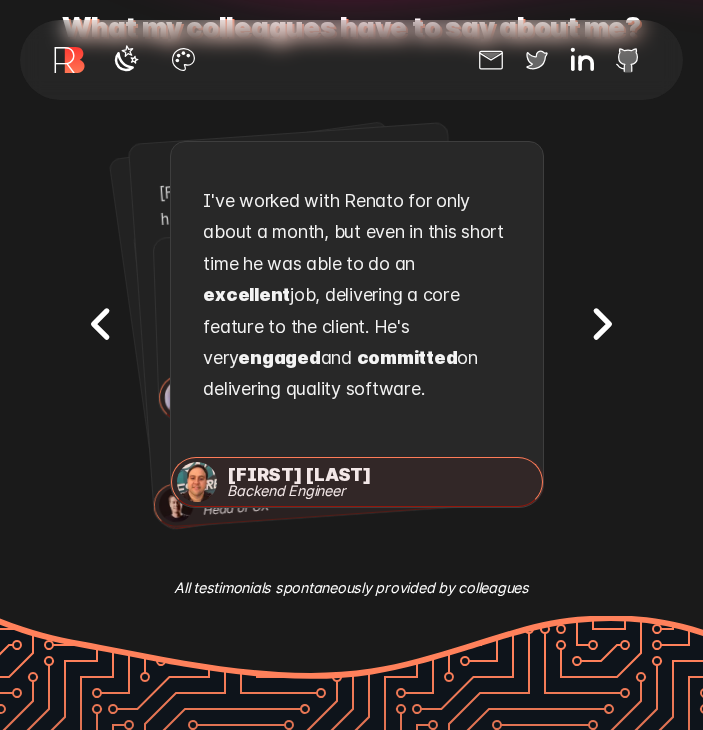 click at bounding box center (601, 324) 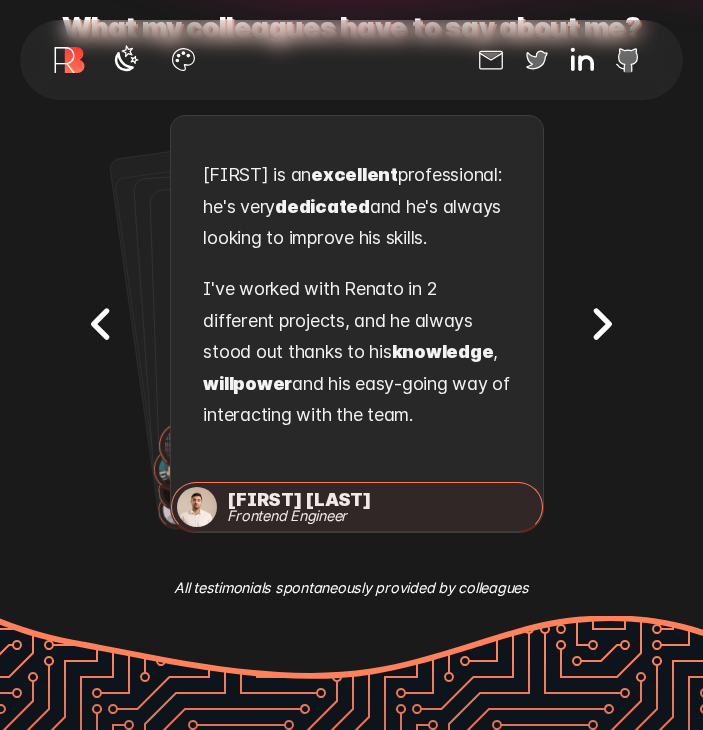click at bounding box center (601, 324) 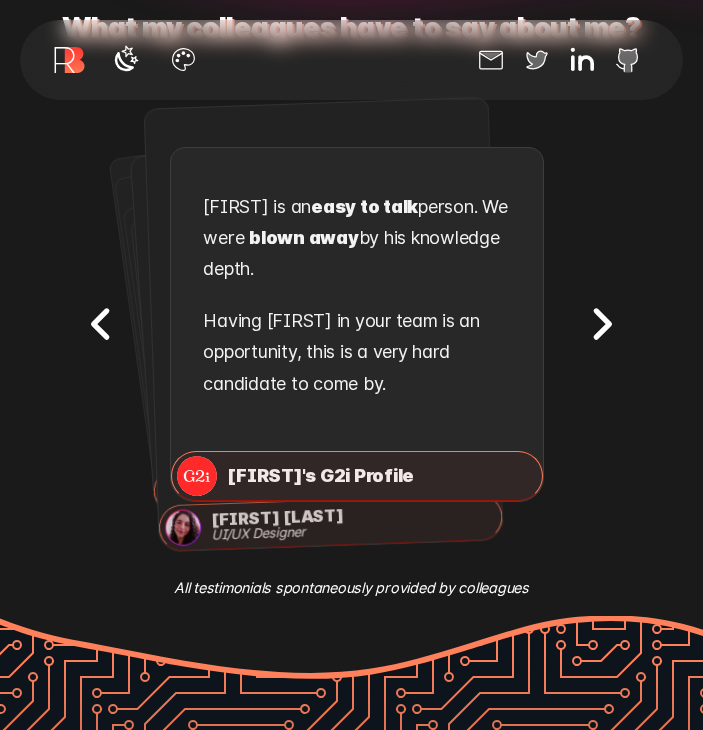 click at bounding box center [601, 324] 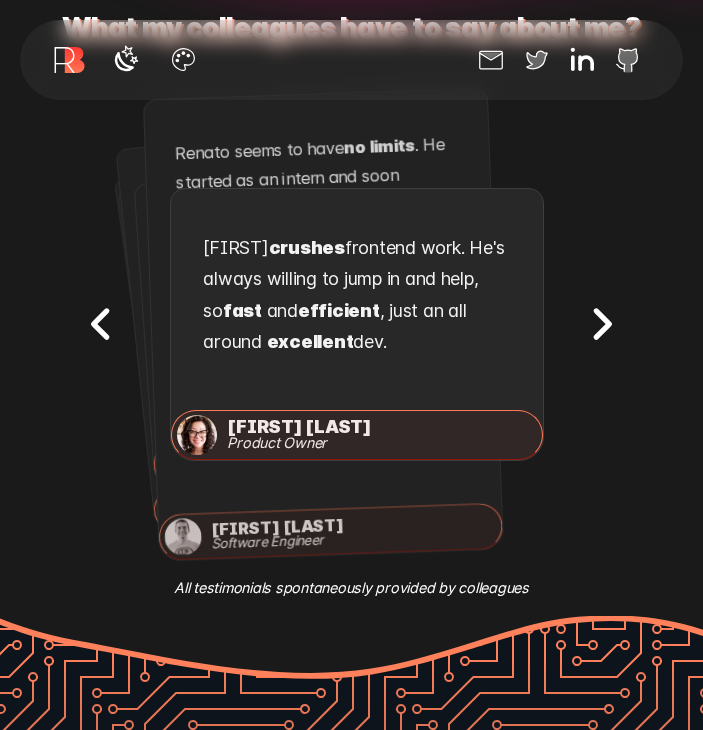 click at bounding box center [601, 324] 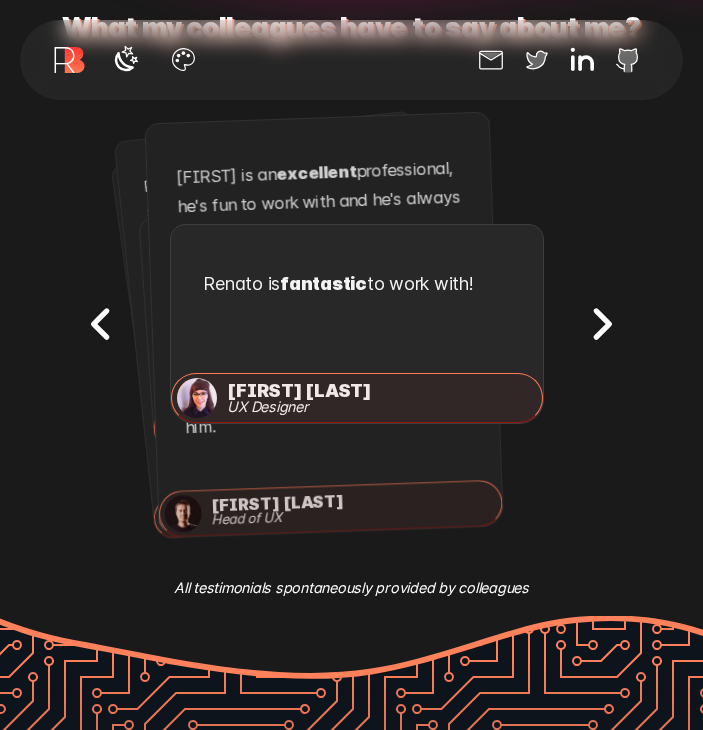click at bounding box center (601, 324) 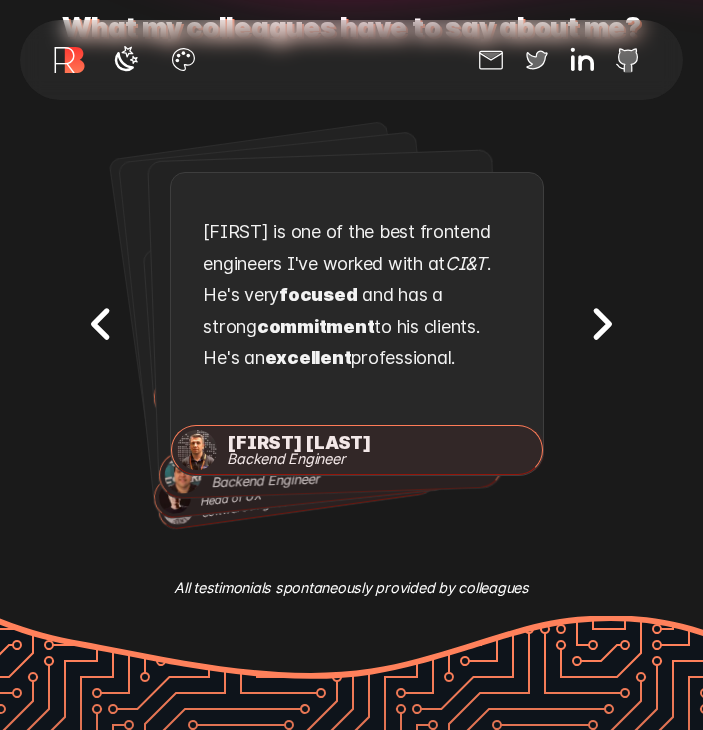 click at bounding box center [601, 324] 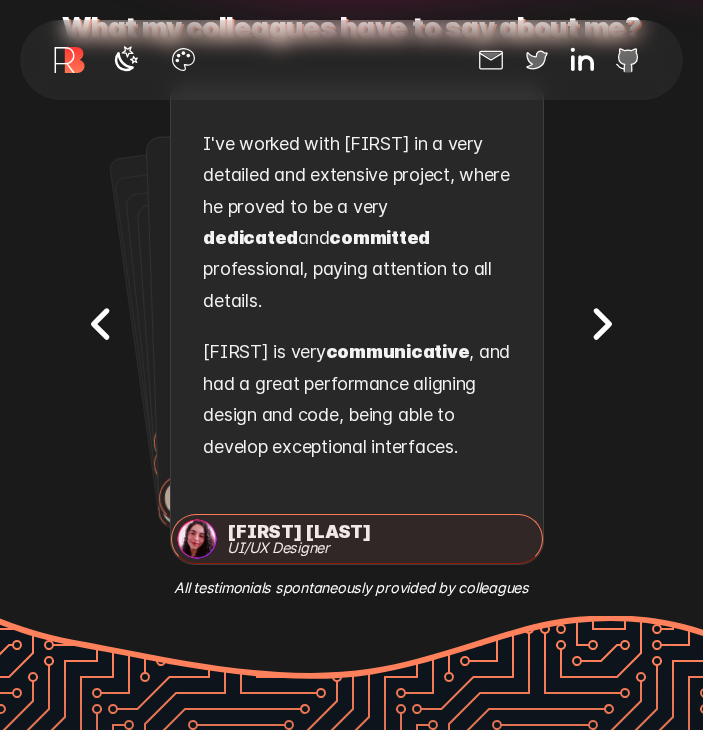 click at bounding box center [601, 324] 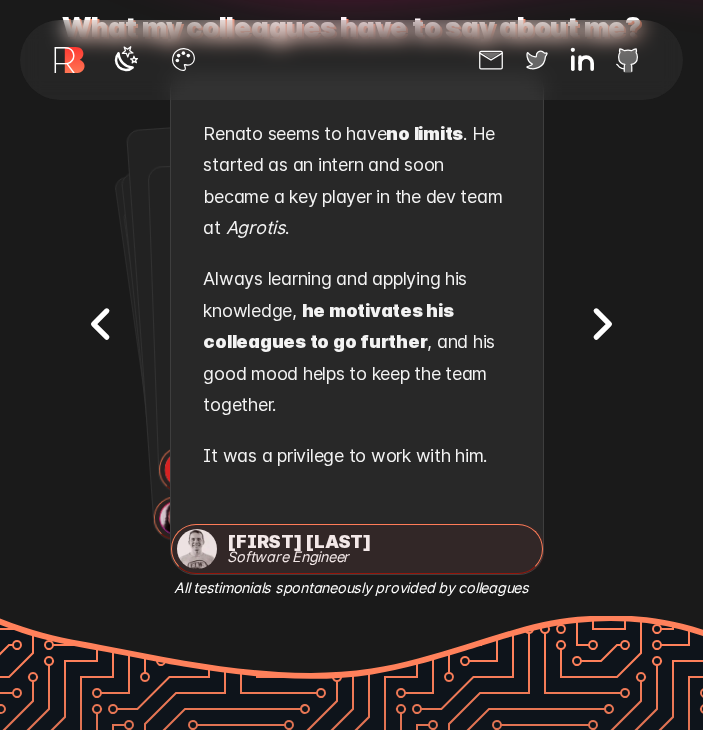 click on "Testimonial  2  out of  9 .   [FIRST] [LAST] ,  Product Owner . [FIRST]  crushes  frontend work. He's always willing to jump in and help, so  fast   and  efficient , just an all around   excellent  dev. [FIRST] [LAST] Product Owner Testimonial  3  out of  9 .   [FIRST] [LAST] ,  Head of UX . [FIRST] is an  excellent  professional, he's fun to work with and he's always willing to help. Even in critical situations, [FIRST] has a   good attitude on problem-solving and an innate ability to analyze . He's also a reference in React, I learned a lot working with him. [FIRST] [LAST] Head of UX Testimonial  4  out of  9 .   [FIRST] [LAST] ,  UX Designer . [FIRST] is  fantastic  to work with! [FIRST] [LAST] UX Designer Testimonial  5  out of  9 .   [FIRST] [LAST] ,  Backend Engineer . I've worked with [FIRST] for only about a month, but even in this short time he was able to do an   excellent  job, delivering a core feature to the client. He's very  engaged  and   committed  on delivering quality software. [FIRST] [LAST] 6  out of" at bounding box center [351, 324] 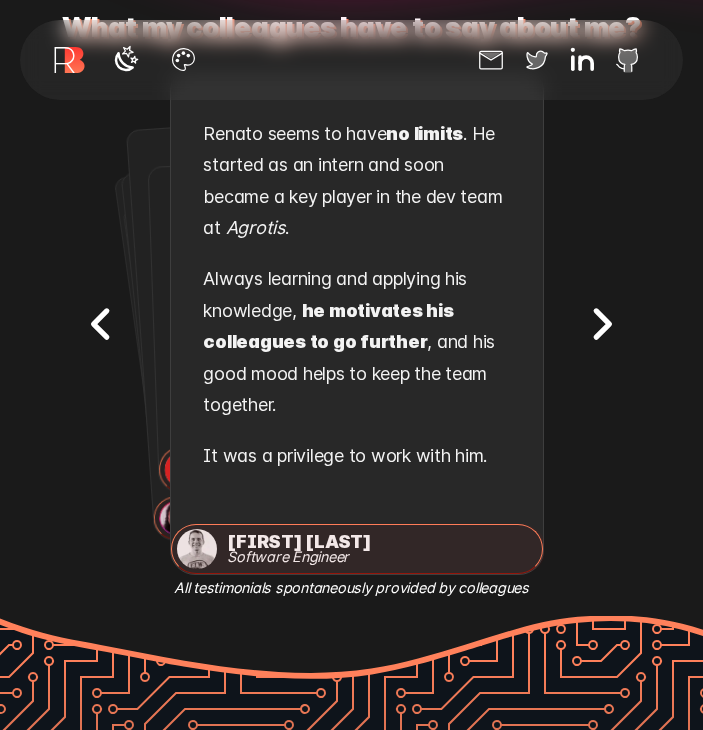click at bounding box center [602, 324] 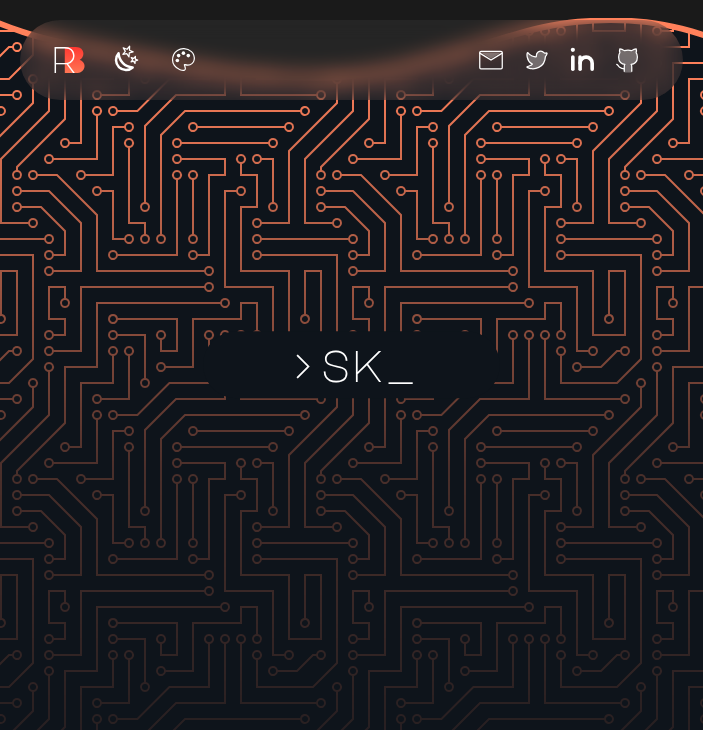 scroll, scrollTop: 3039, scrollLeft: 0, axis: vertical 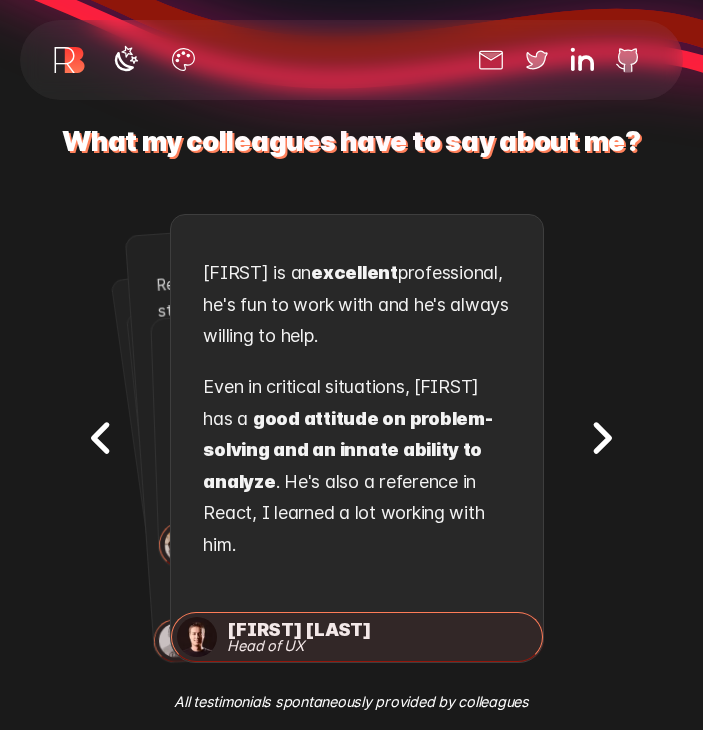 click at bounding box center [601, 438] 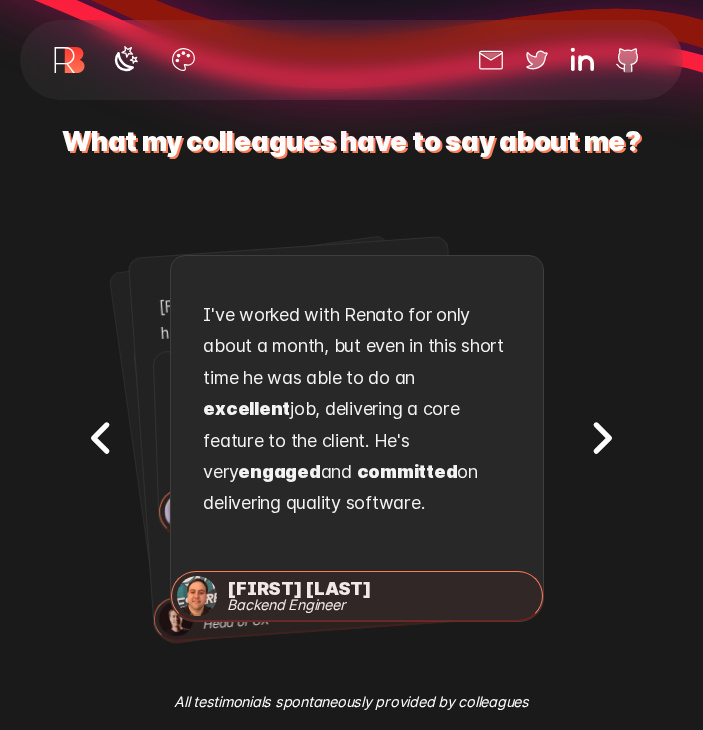 click at bounding box center (601, 438) 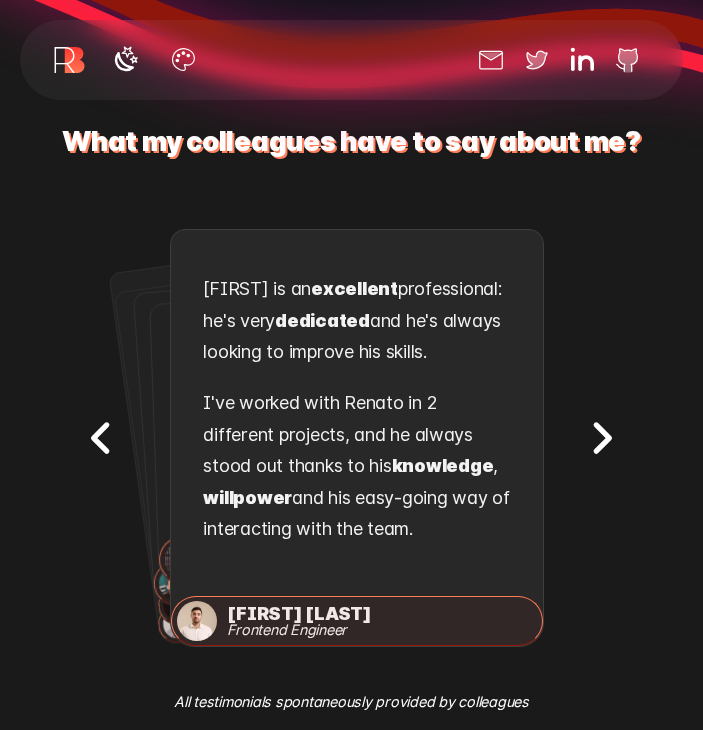 click at bounding box center [601, 438] 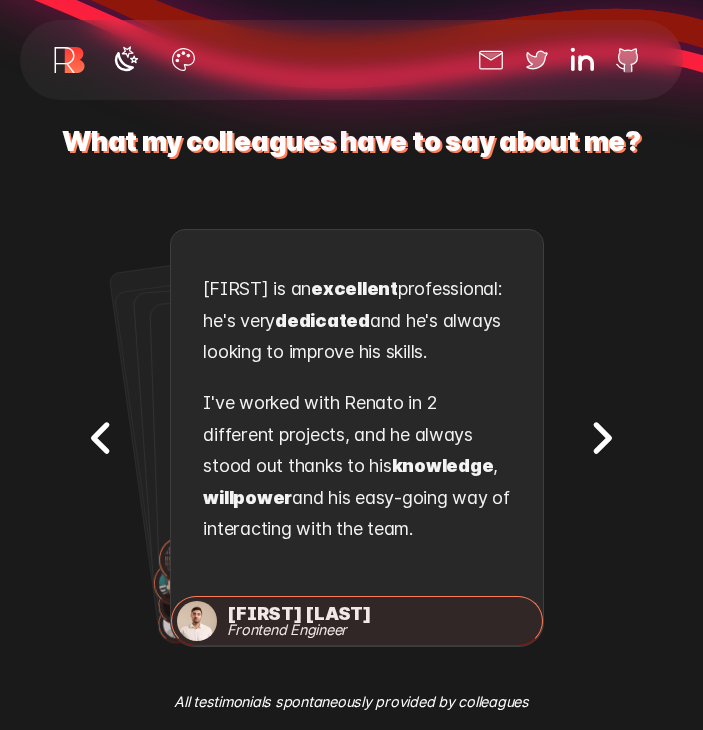 click at bounding box center (601, 438) 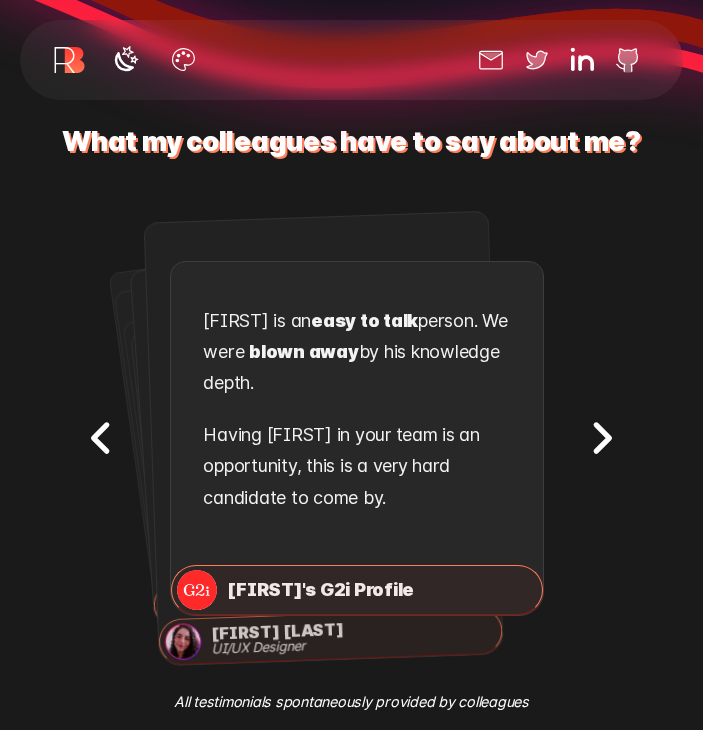 click at bounding box center (601, 438) 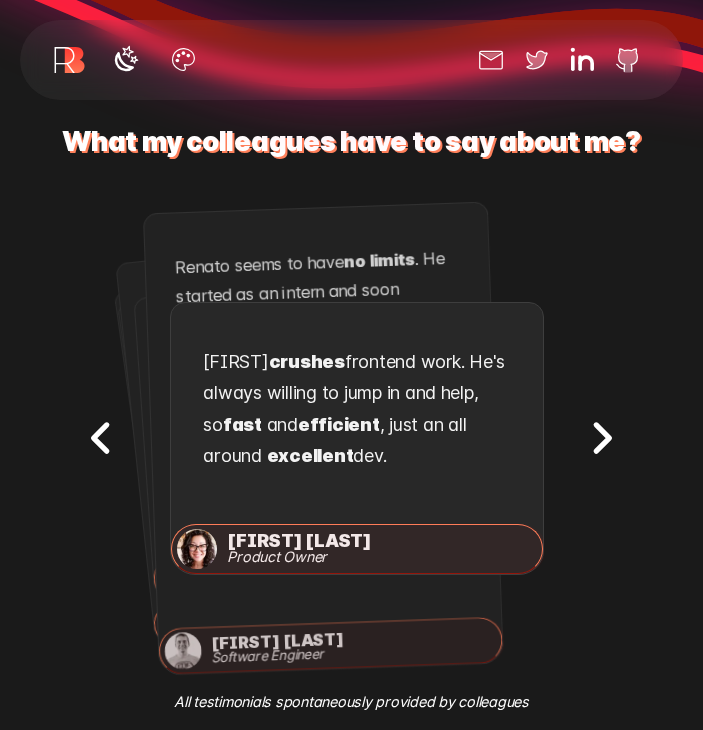 click at bounding box center [601, 438] 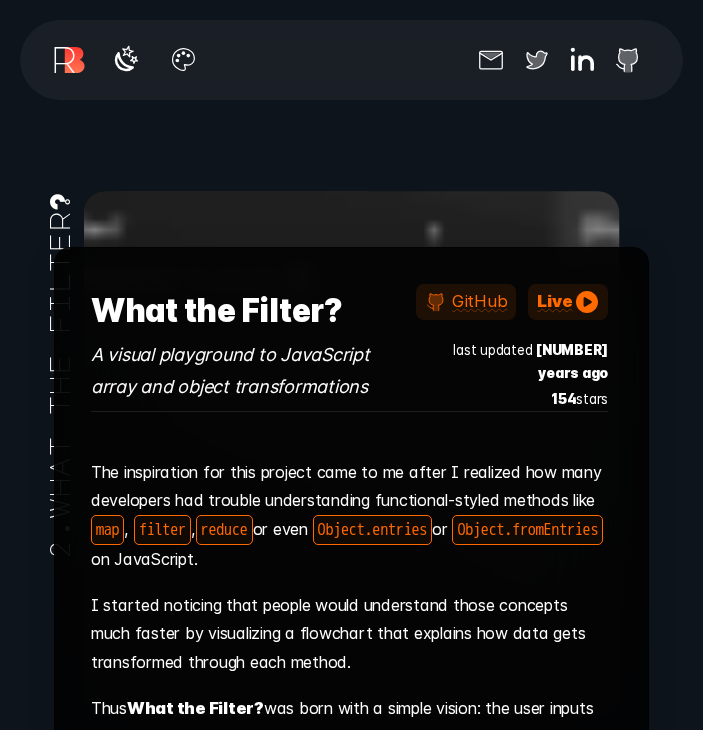 scroll, scrollTop: 9921, scrollLeft: 0, axis: vertical 